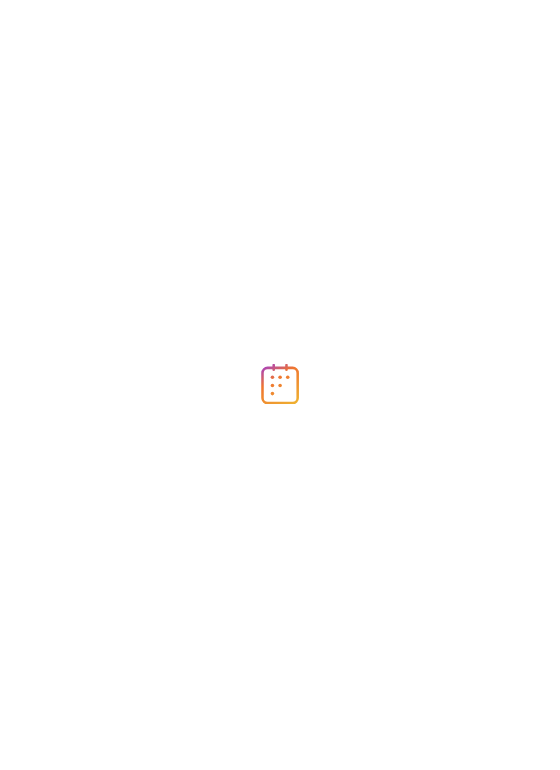 scroll, scrollTop: 0, scrollLeft: 0, axis: both 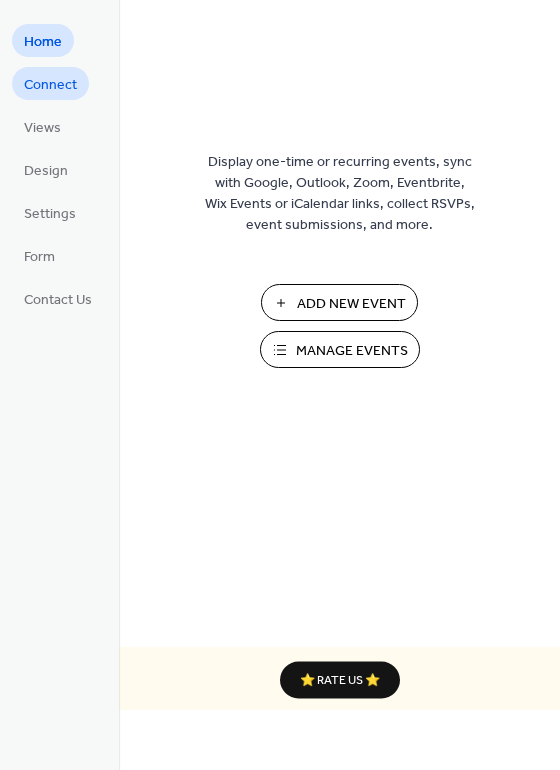 click on "Connect" at bounding box center [50, 85] 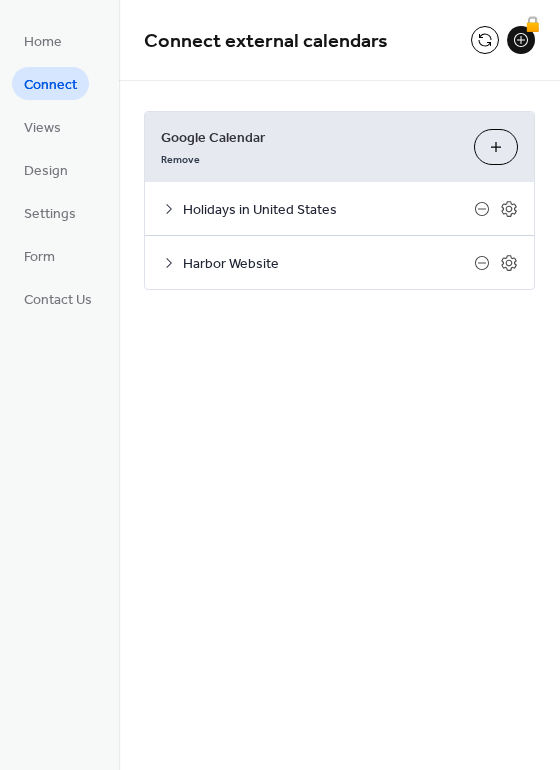 click on "Choose Calendars" at bounding box center [496, 147] 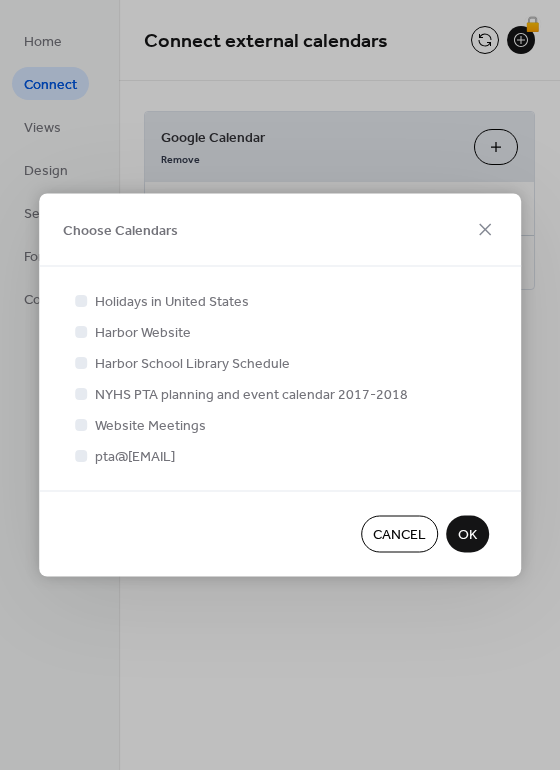 click at bounding box center (81, 455) 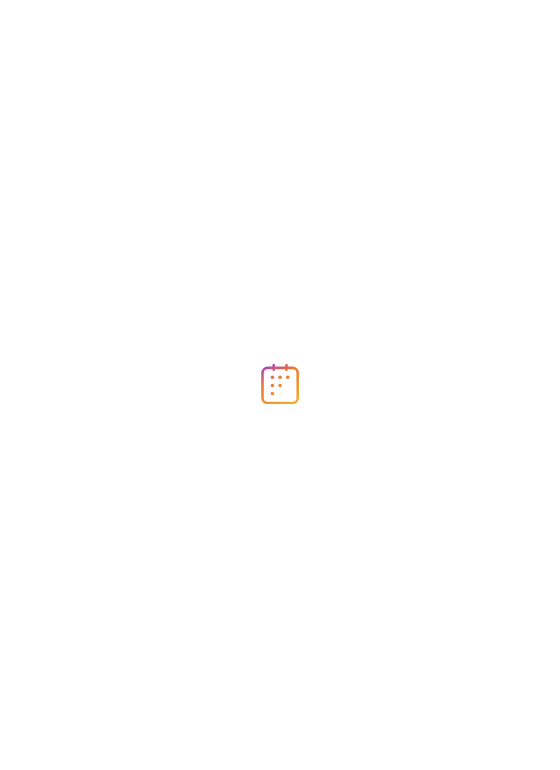 scroll, scrollTop: 0, scrollLeft: 0, axis: both 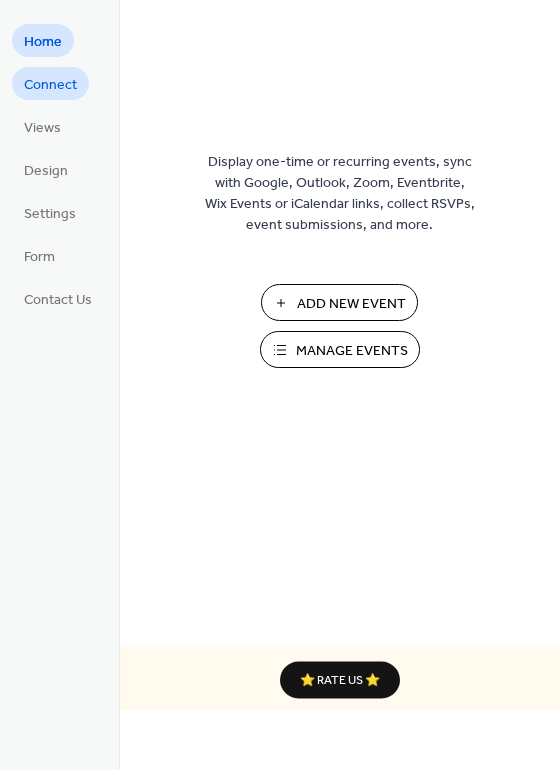 click on "Connect" at bounding box center (50, 85) 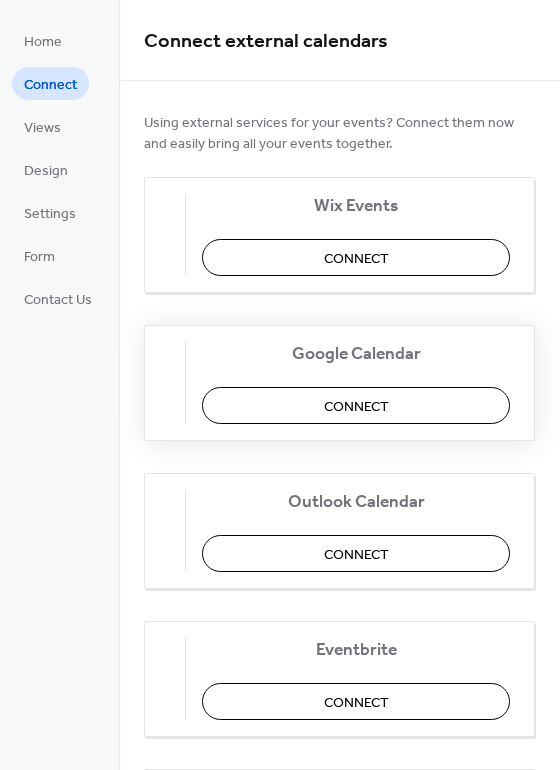 click on "Connect" at bounding box center (356, 407) 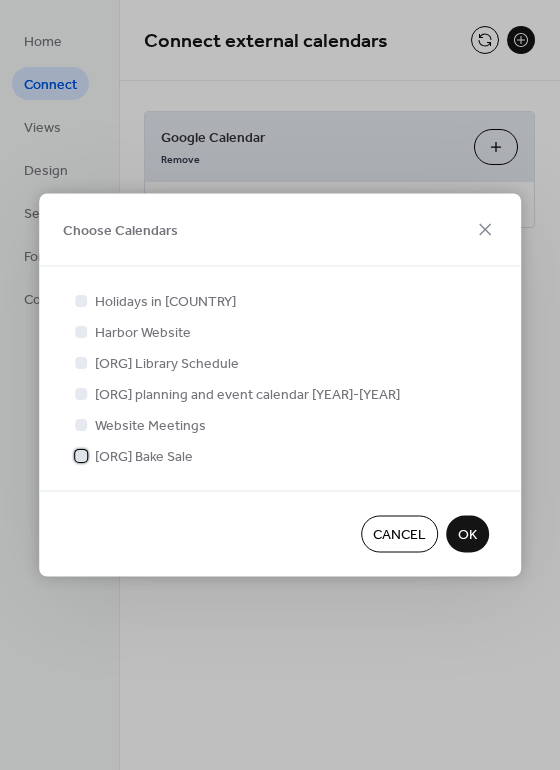 click at bounding box center (81, 455) 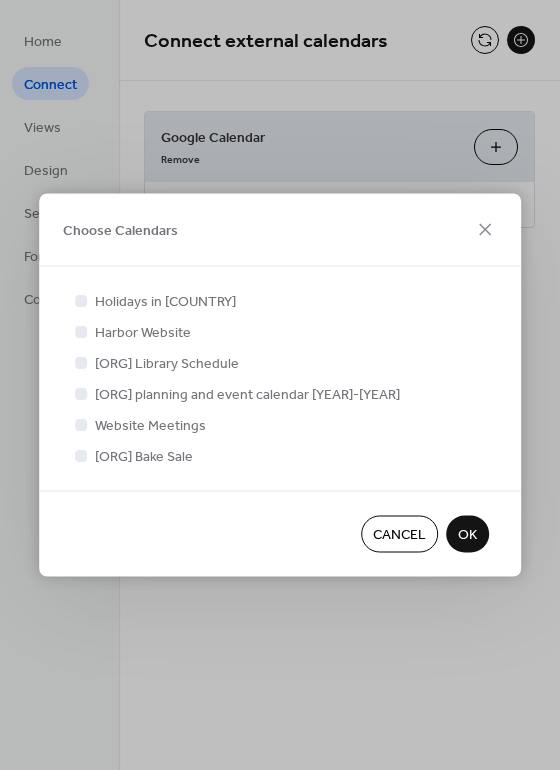 click on "OK" at bounding box center [467, 535] 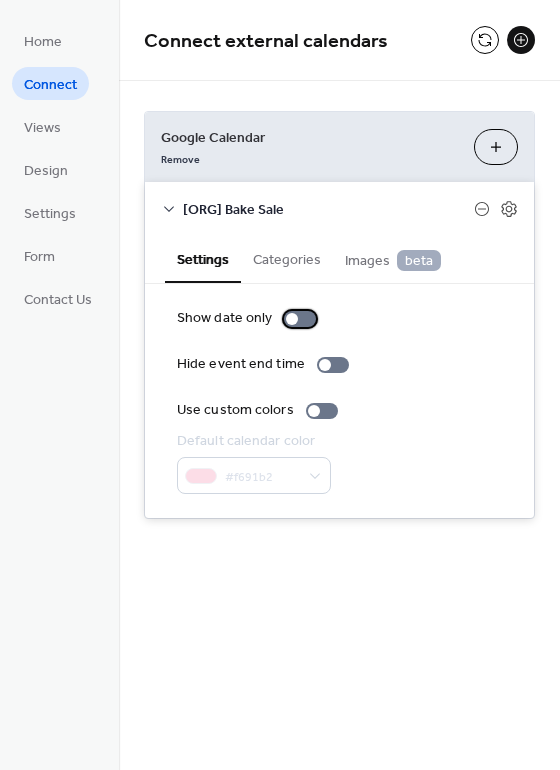 click at bounding box center [300, 319] 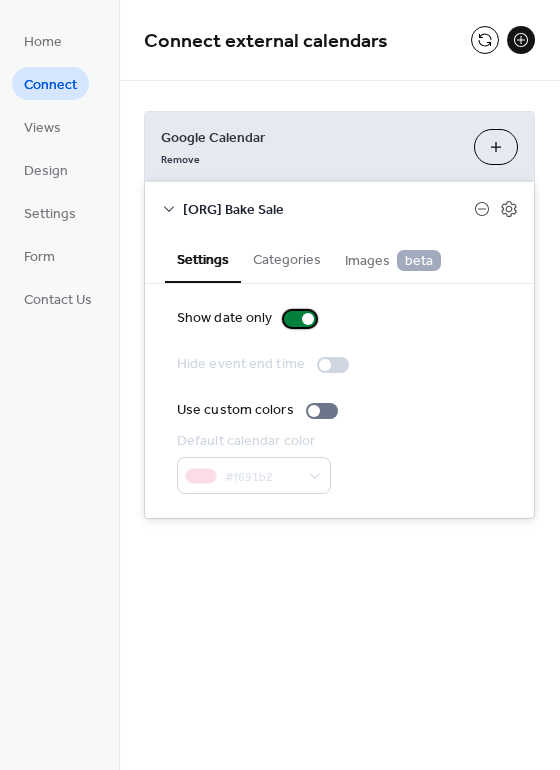 click on "Show date only" at bounding box center (250, 318) 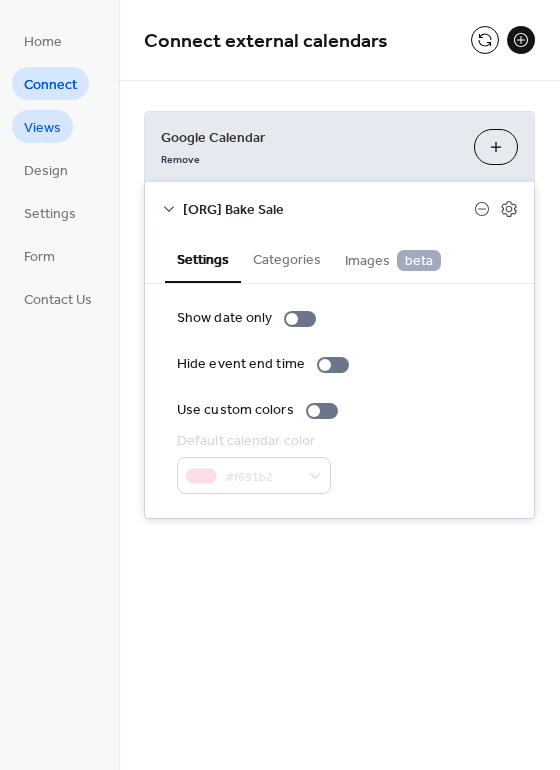 click on "Views" at bounding box center [42, 128] 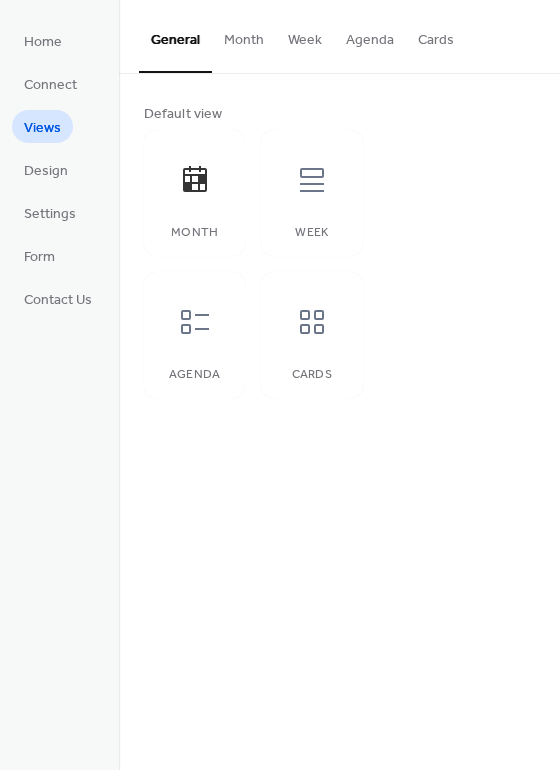 click on "Week" at bounding box center (305, 35) 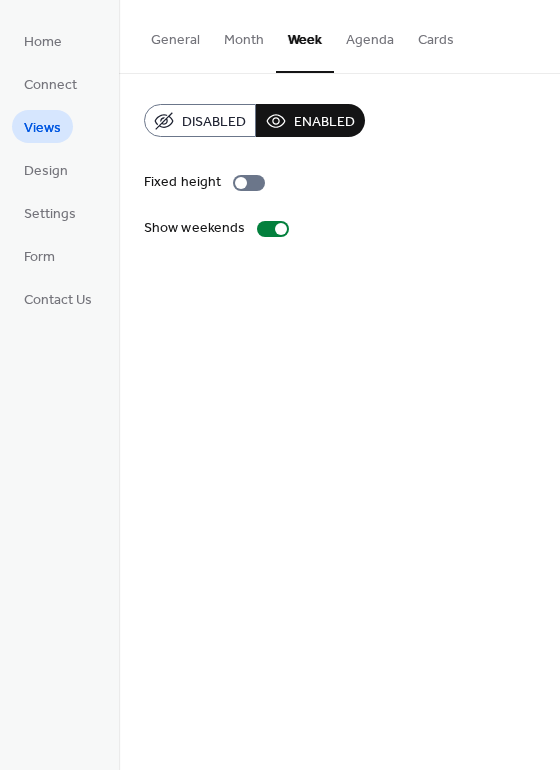 click on "General" at bounding box center [175, 35] 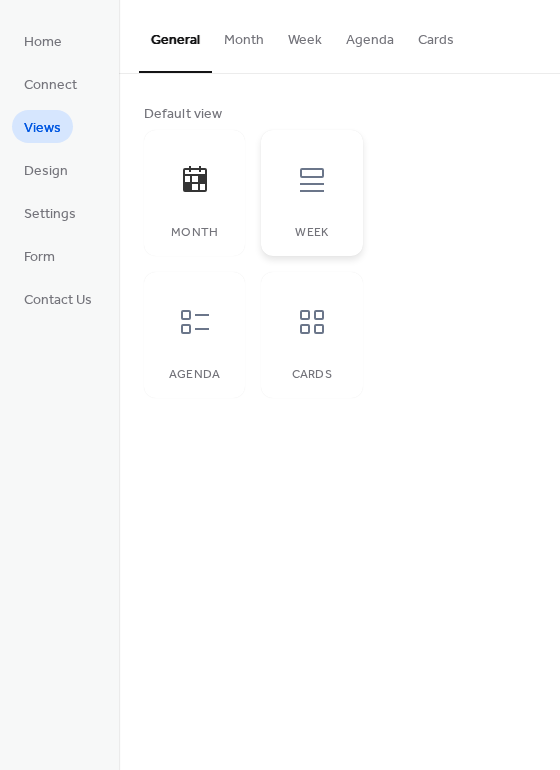 click 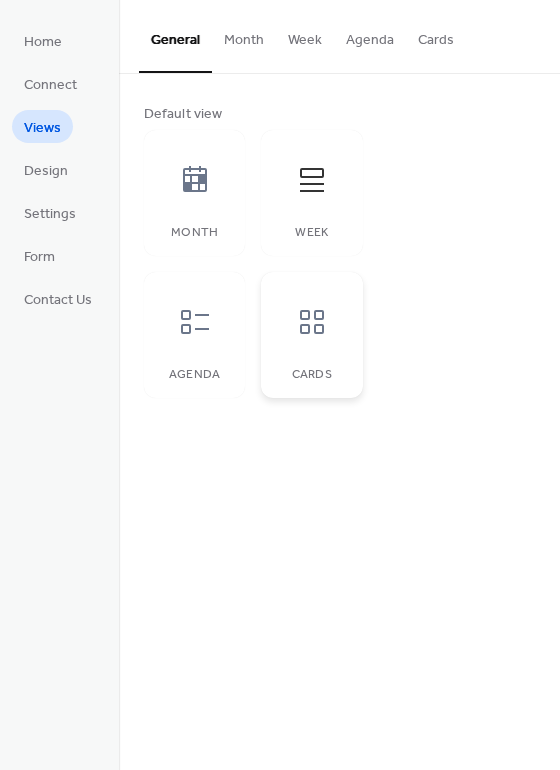 click 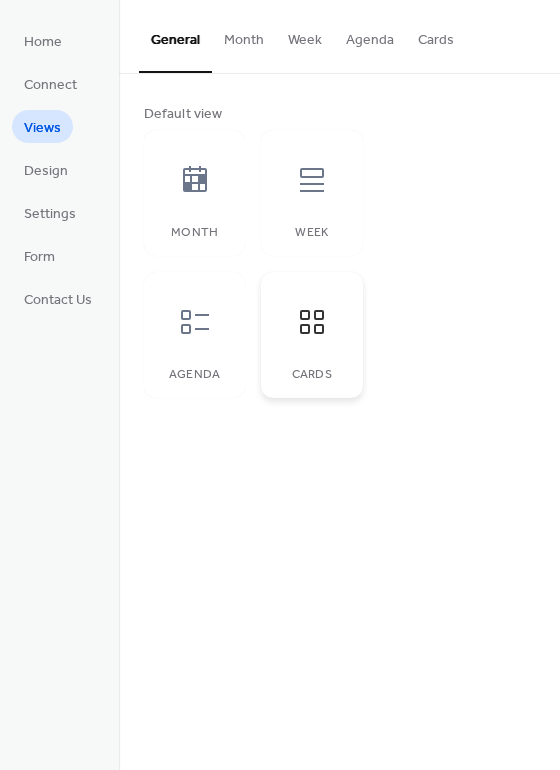 click at bounding box center [312, 322] 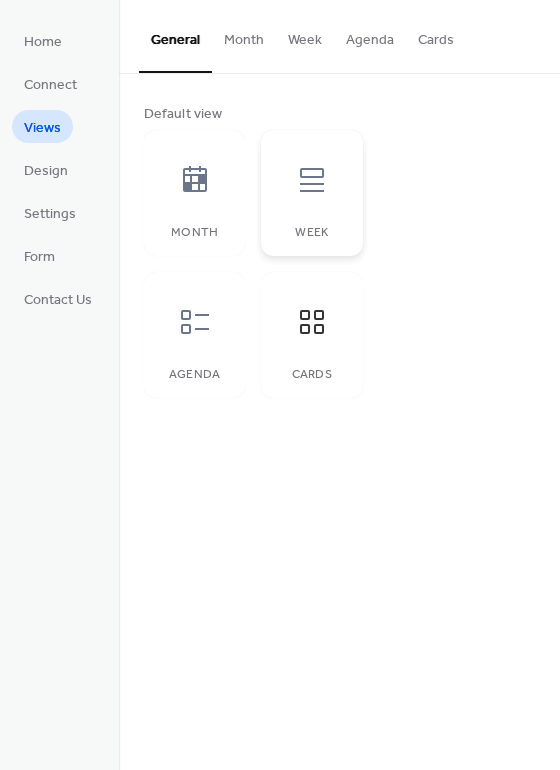 click 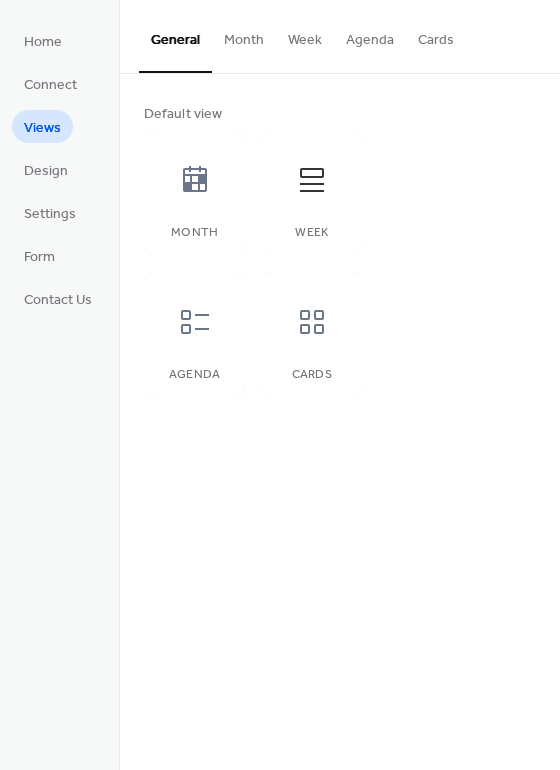 click on "Agenda" at bounding box center [370, 35] 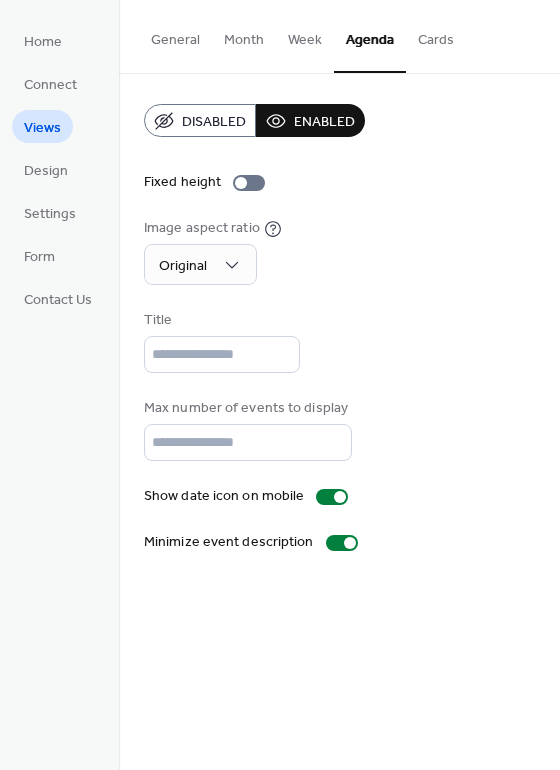 click on "Disabled" at bounding box center (214, 122) 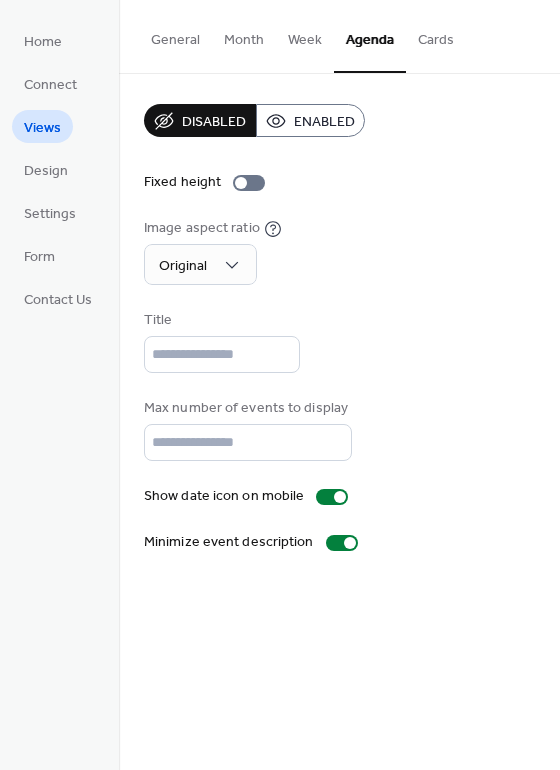 click on "Cards" at bounding box center (436, 35) 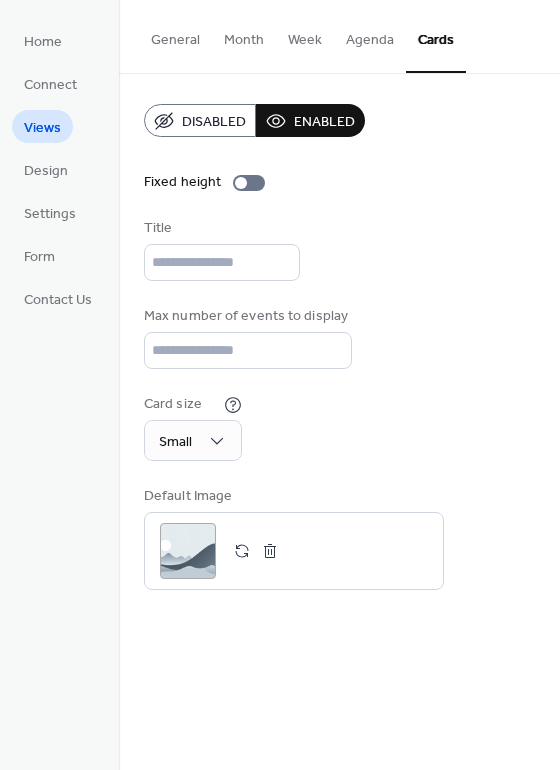 click on "Disabled" at bounding box center [214, 122] 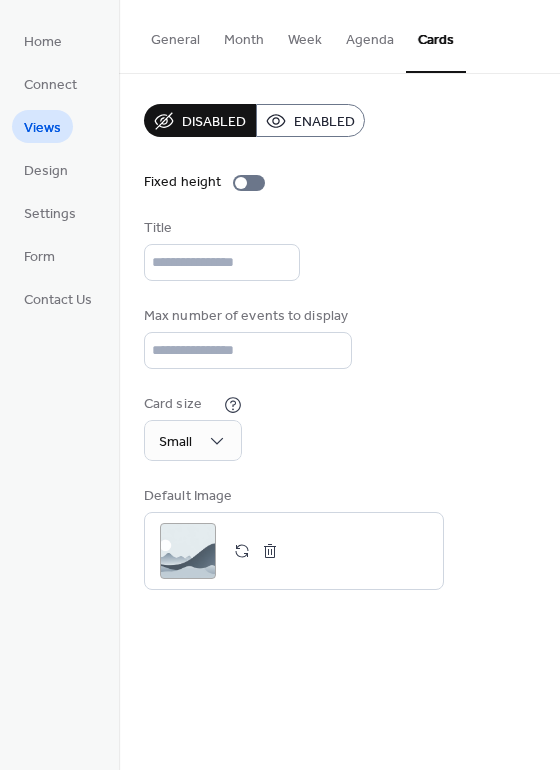 click on "Agenda" at bounding box center (370, 35) 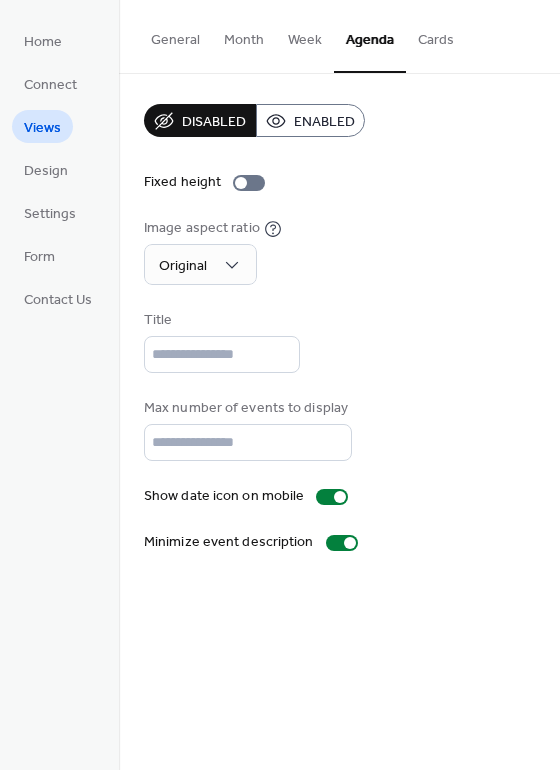 click on "Week" at bounding box center [305, 35] 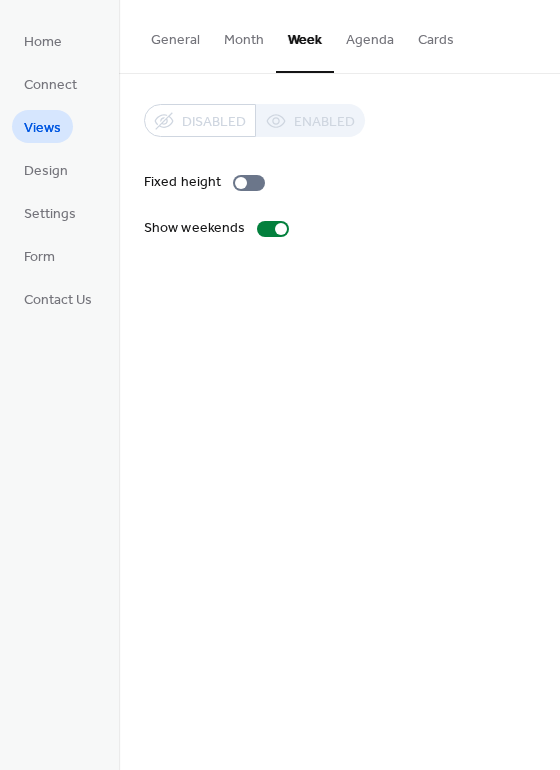 click on "General" at bounding box center (175, 35) 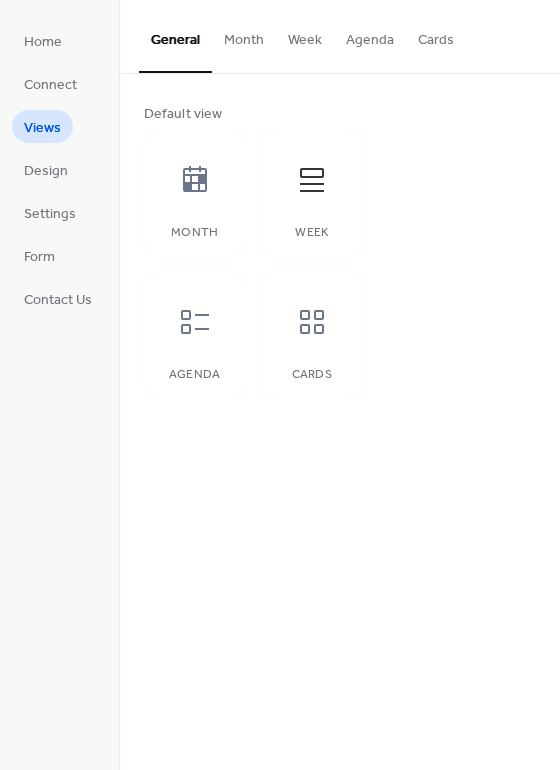 click on "Default view Month Week Agenda Cards" at bounding box center (339, 251) 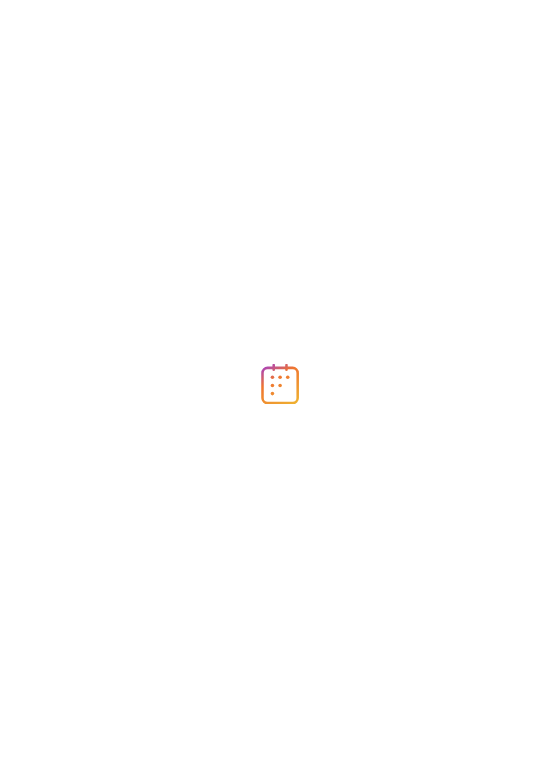 scroll, scrollTop: 0, scrollLeft: 0, axis: both 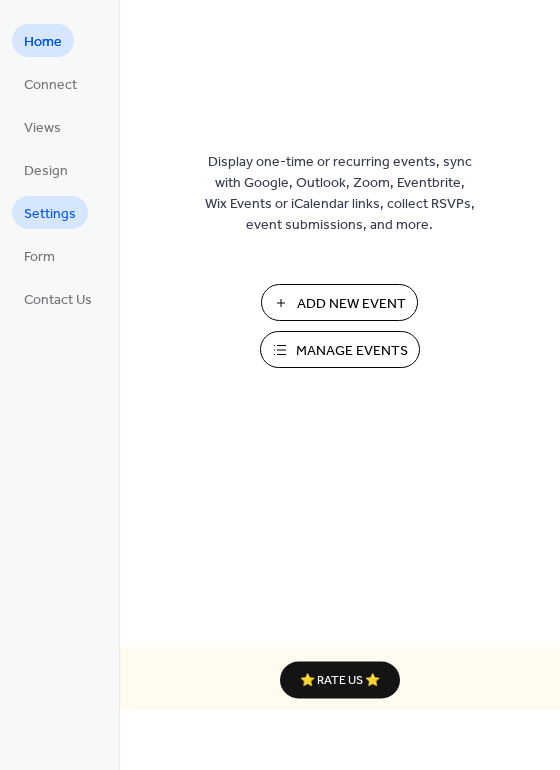 click on "Settings" at bounding box center [50, 214] 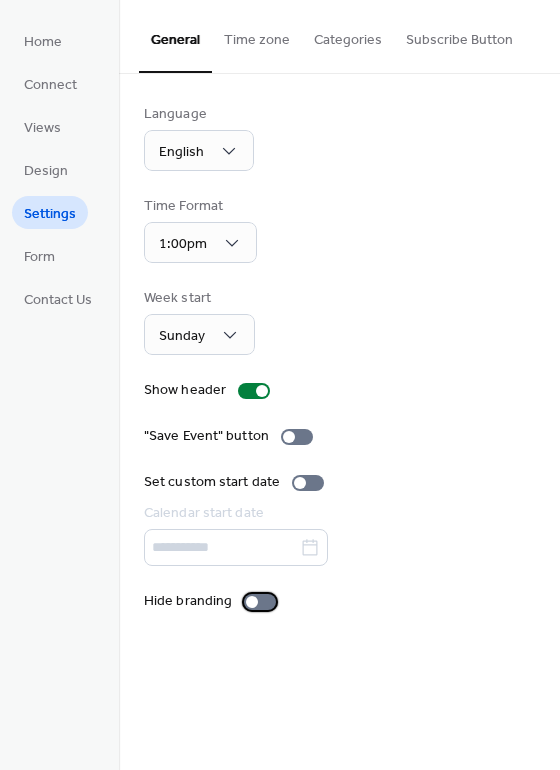 click at bounding box center [260, 602] 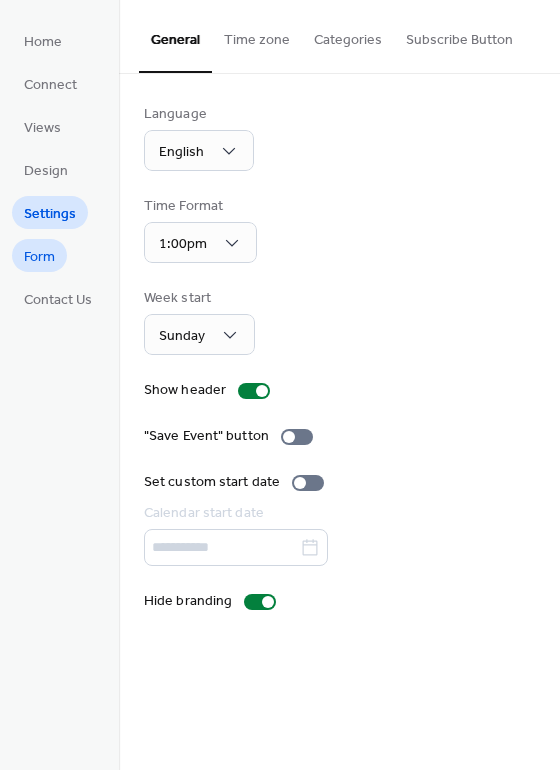 click on "Form" at bounding box center (39, 257) 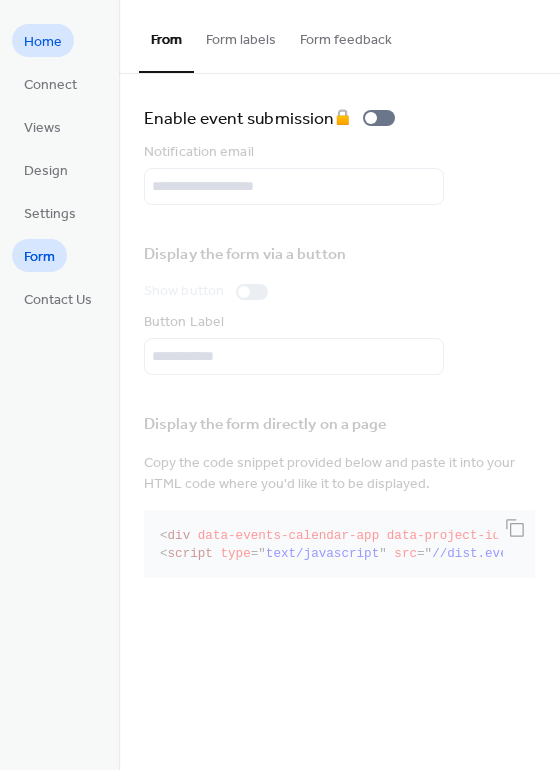 click on "Home" at bounding box center (43, 40) 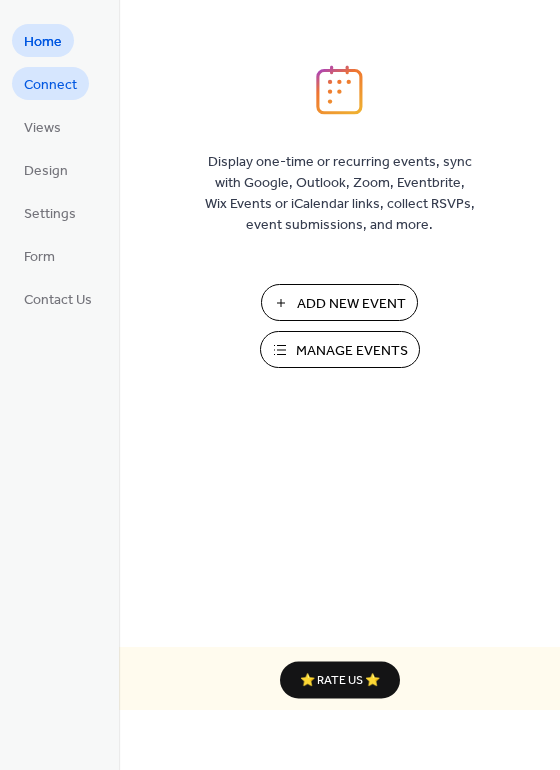 click on "Connect" at bounding box center [50, 85] 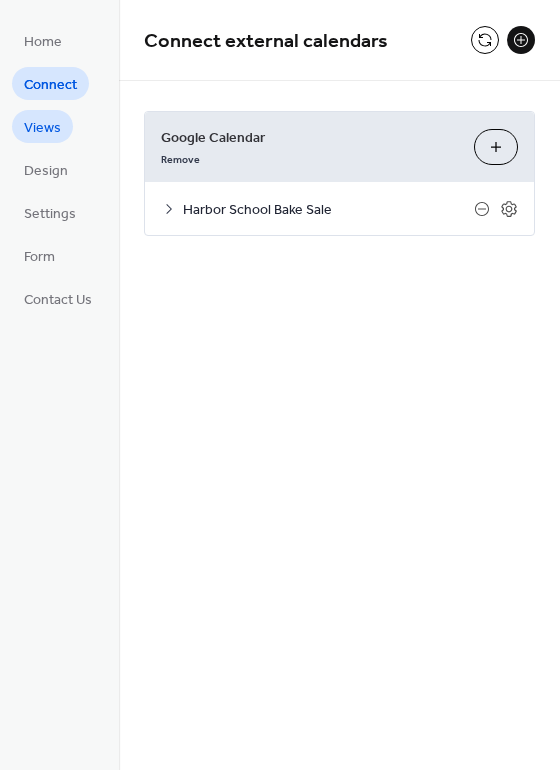 click on "Views" at bounding box center (42, 128) 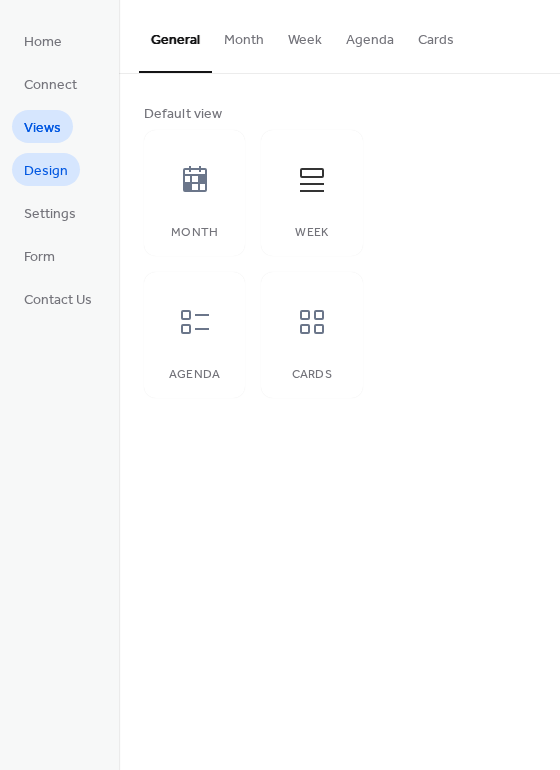 click on "Design" at bounding box center [46, 171] 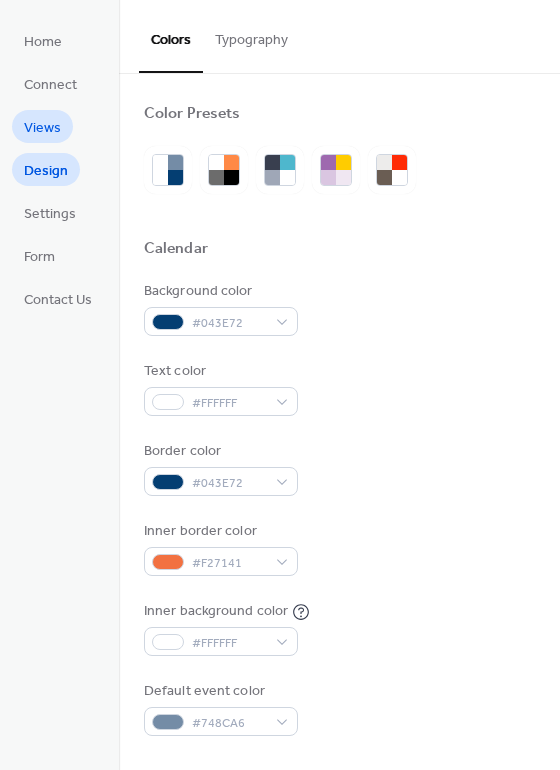 click on "Views" at bounding box center (42, 126) 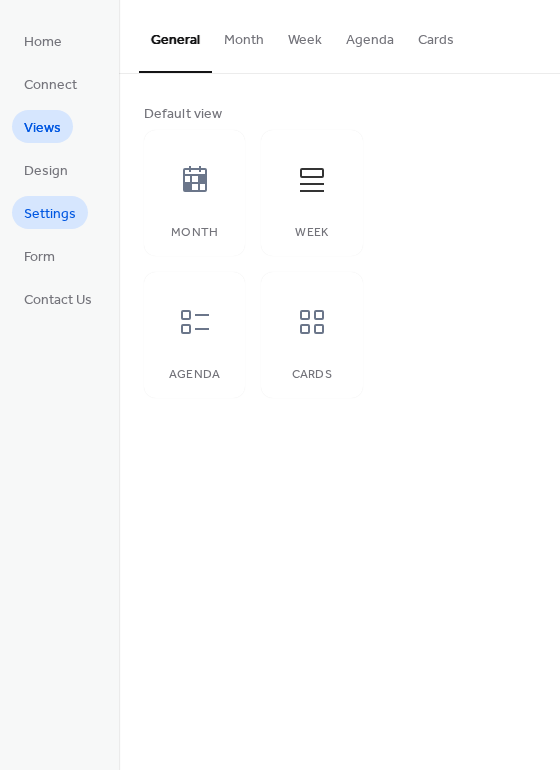 click on "Settings" at bounding box center [50, 214] 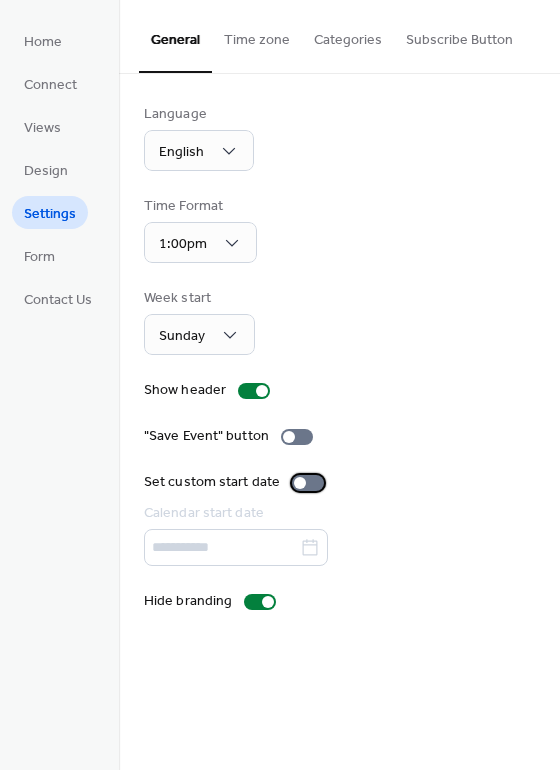 click at bounding box center [308, 483] 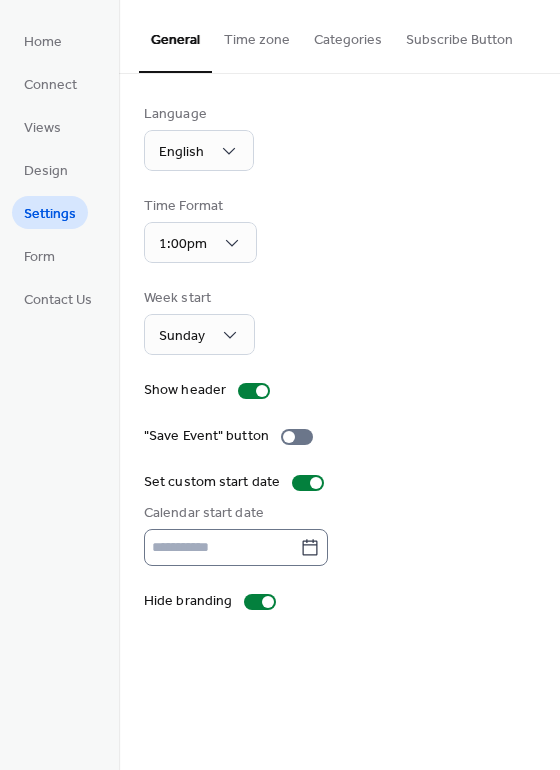 click 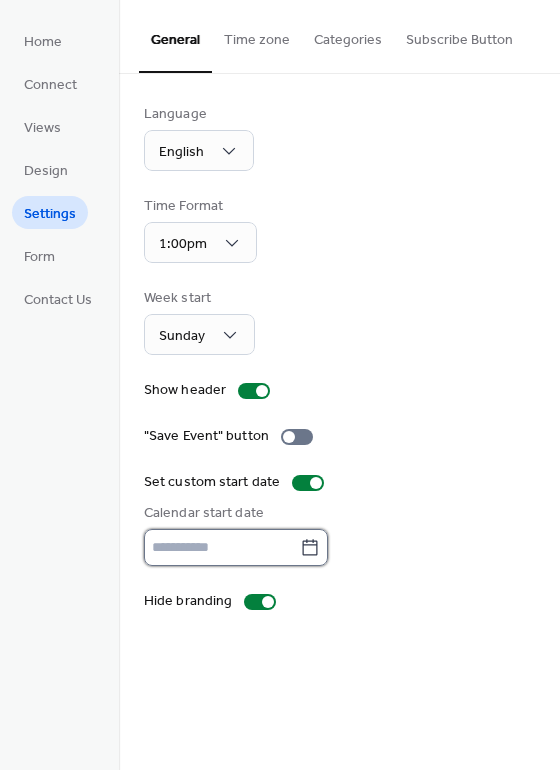 click at bounding box center (222, 547) 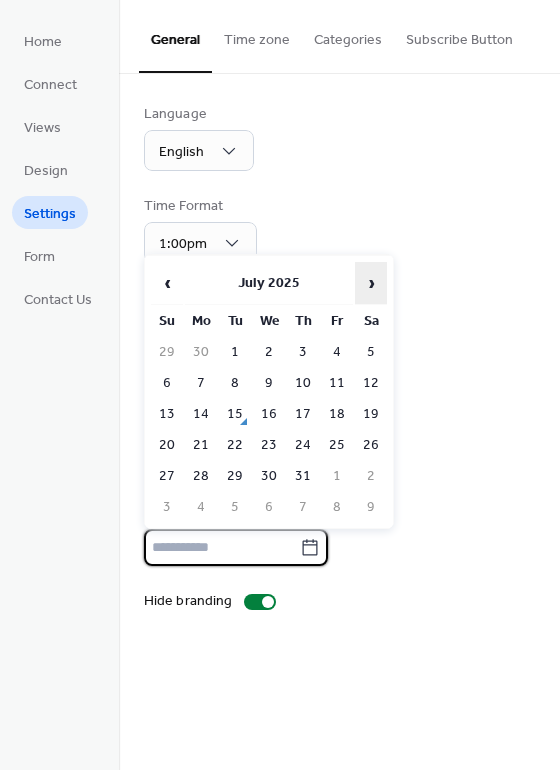 click on "›" at bounding box center (371, 283) 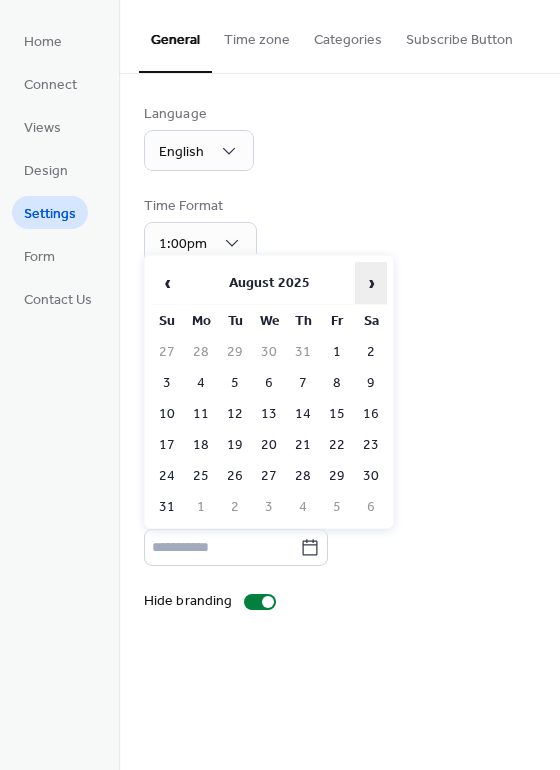click on "›" at bounding box center [371, 283] 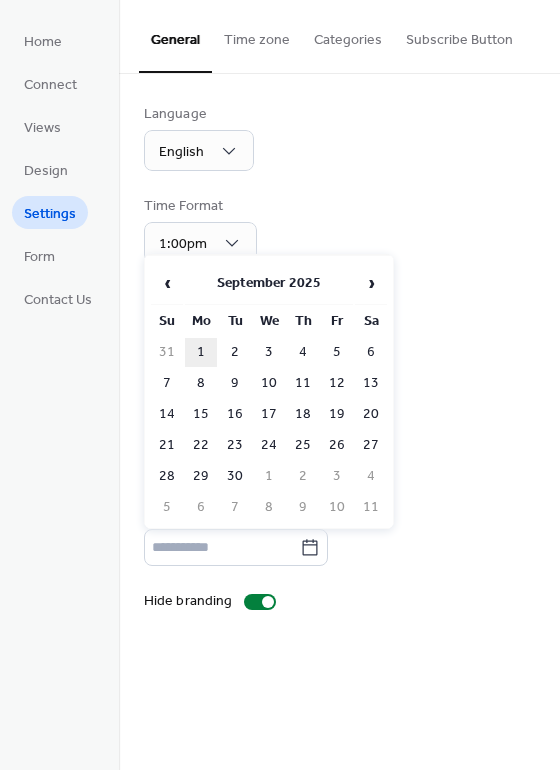 click on "1" at bounding box center [201, 352] 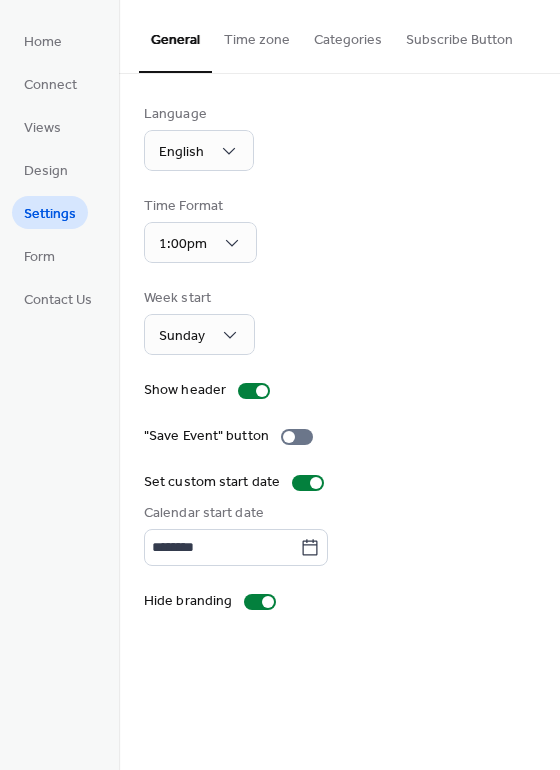 click on "Week start Sunday" at bounding box center (339, 321) 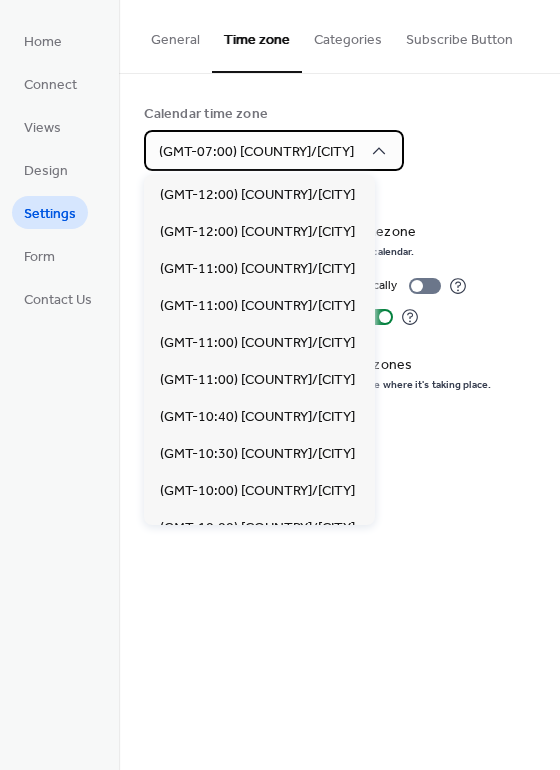 scroll, scrollTop: 851, scrollLeft: 0, axis: vertical 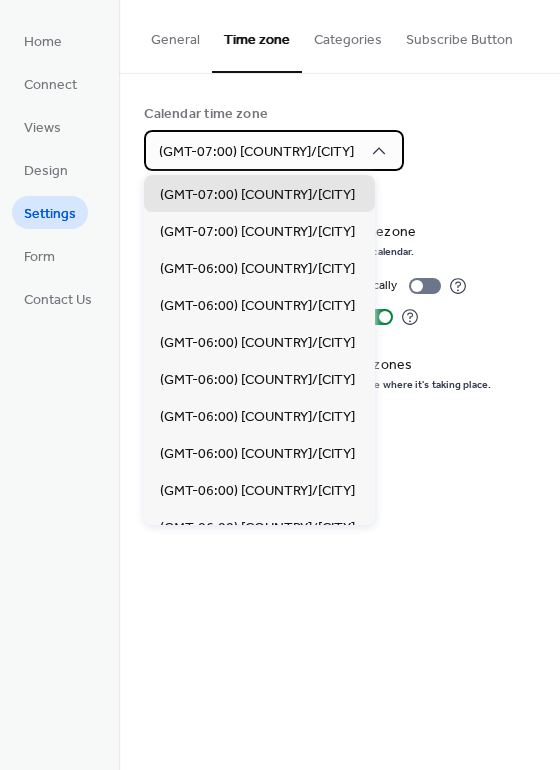 click on "(GMT-07:00) [COUNTRY]/[CITY]" at bounding box center [256, 152] 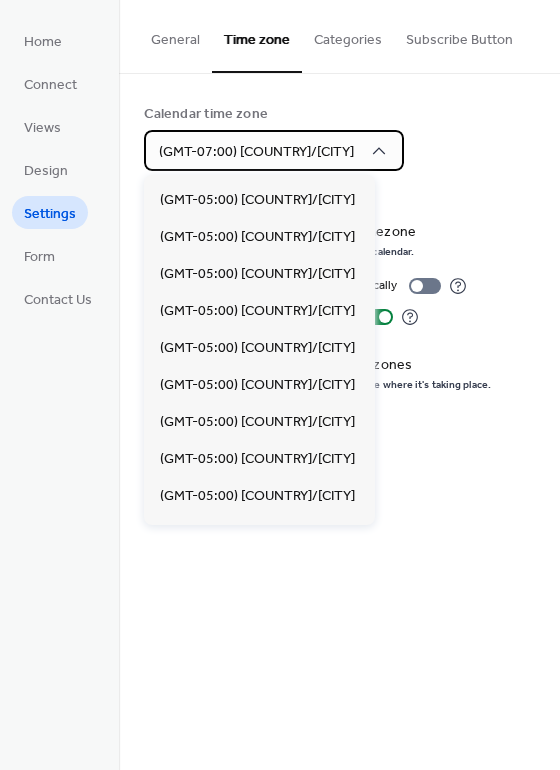 scroll, scrollTop: 1443, scrollLeft: 0, axis: vertical 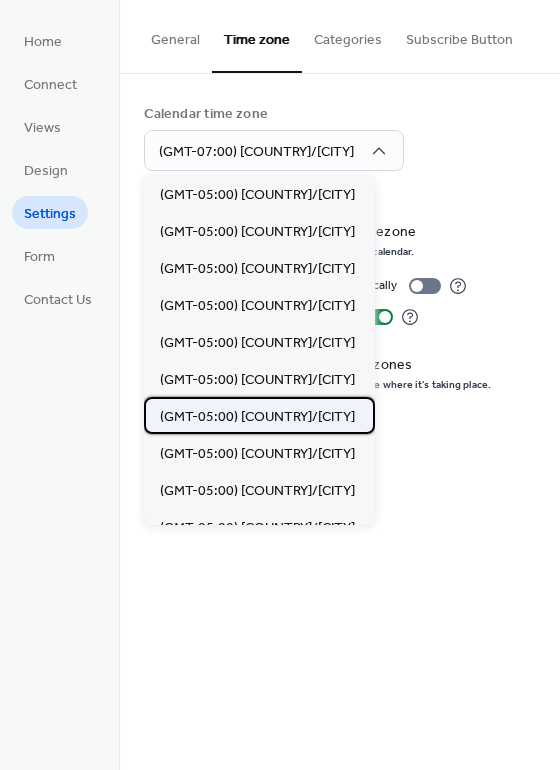 click on "(GMT-05:00) [COUNTRY]/[CITY]" at bounding box center [257, 417] 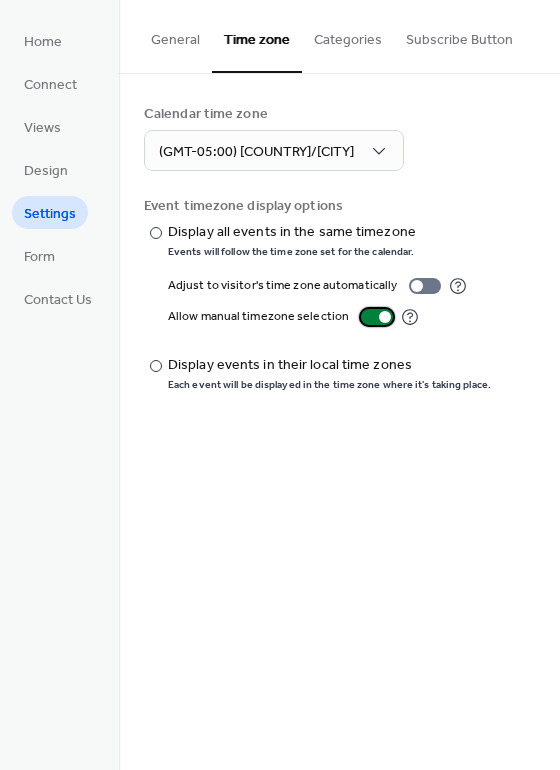 click at bounding box center (377, 317) 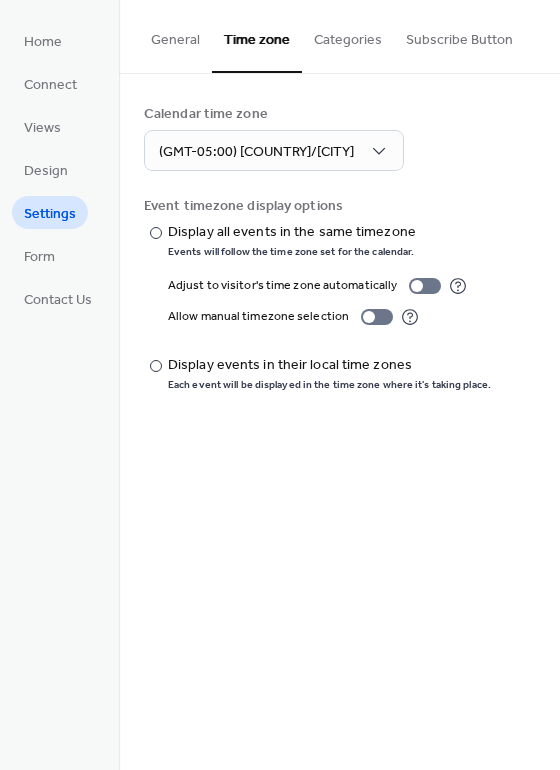 click on "Subscribe Button" at bounding box center [459, 35] 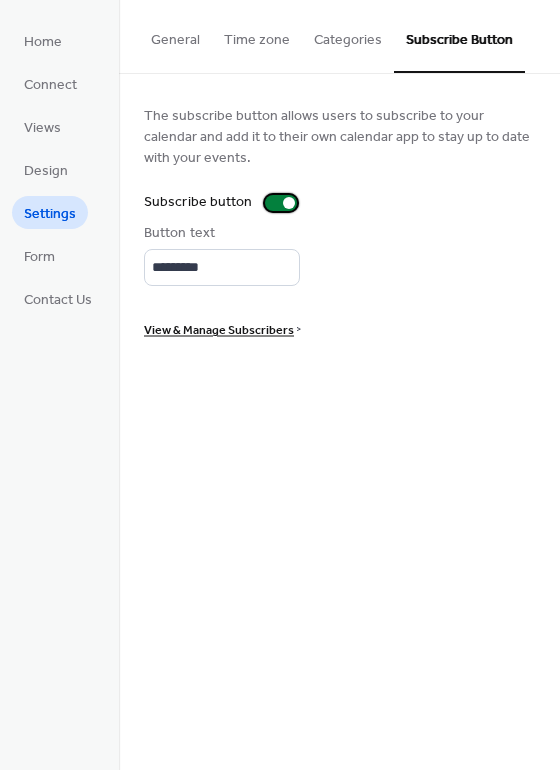 click at bounding box center [281, 203] 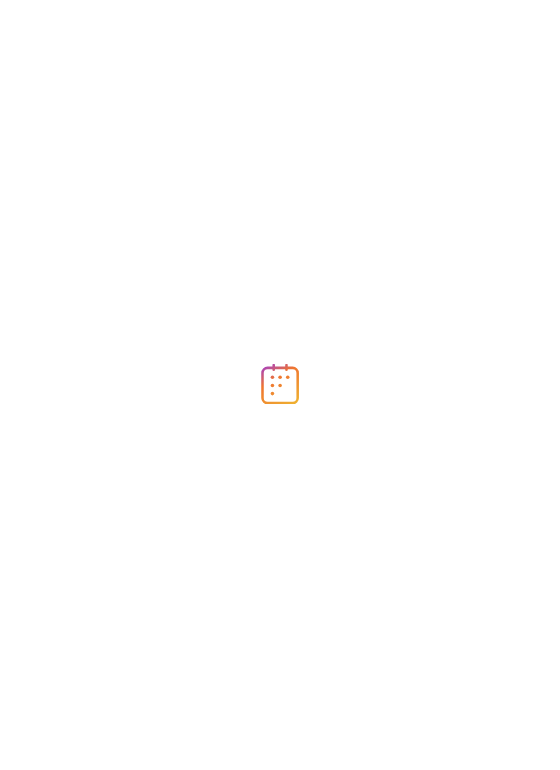 scroll, scrollTop: 0, scrollLeft: 0, axis: both 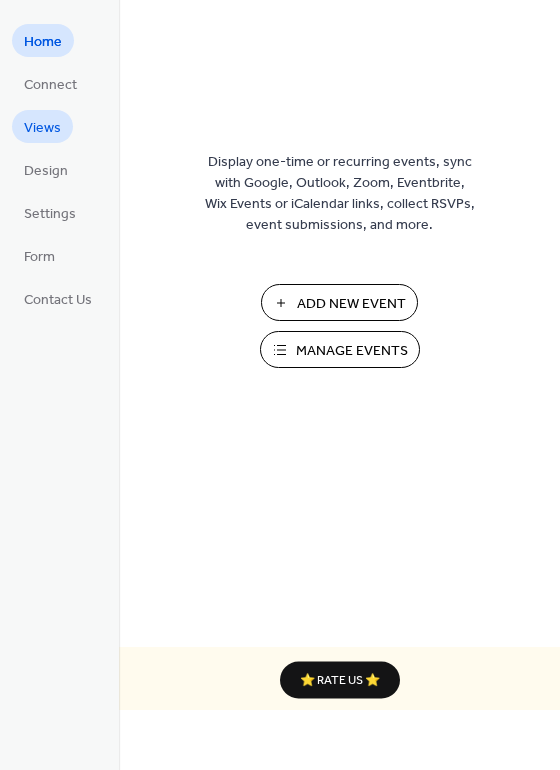 click on "Views" at bounding box center [42, 126] 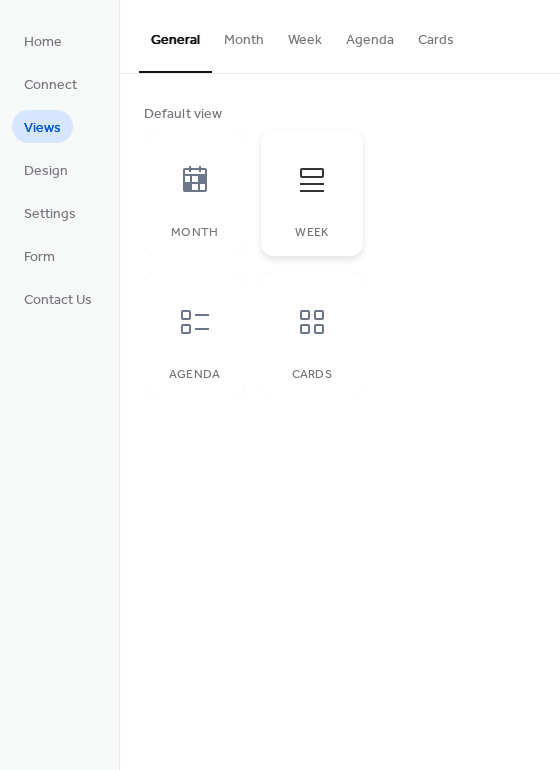 click 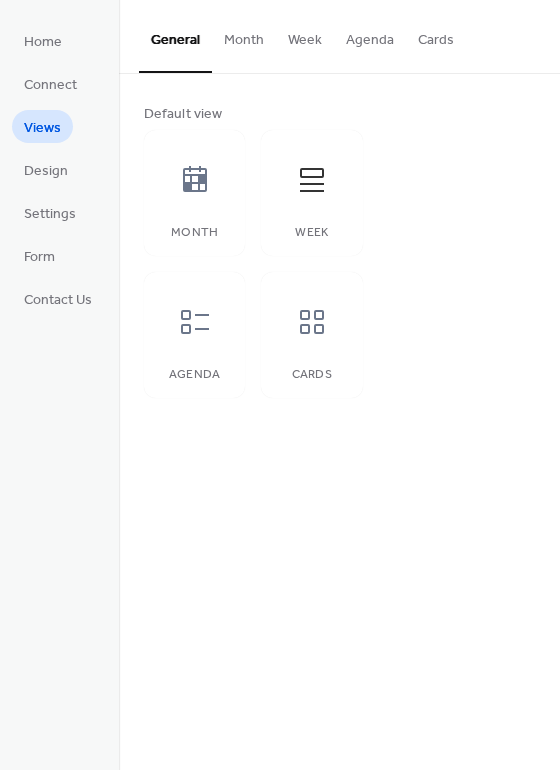 click on "Month" at bounding box center [244, 35] 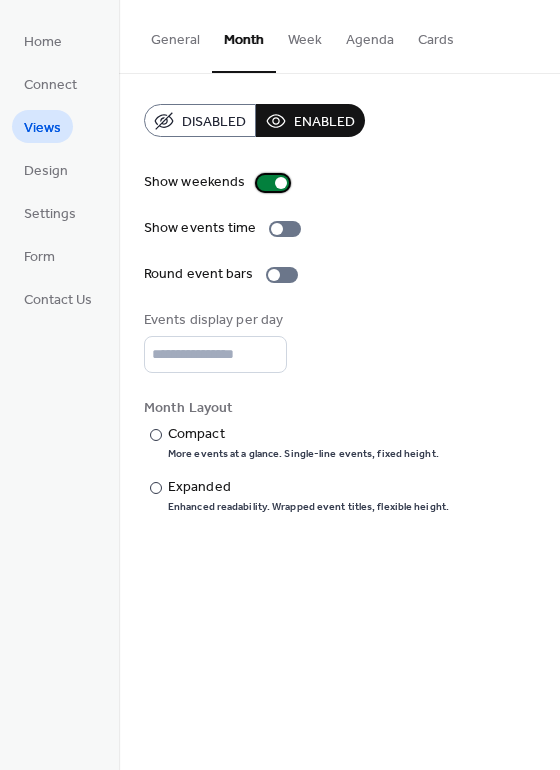 click at bounding box center [273, 183] 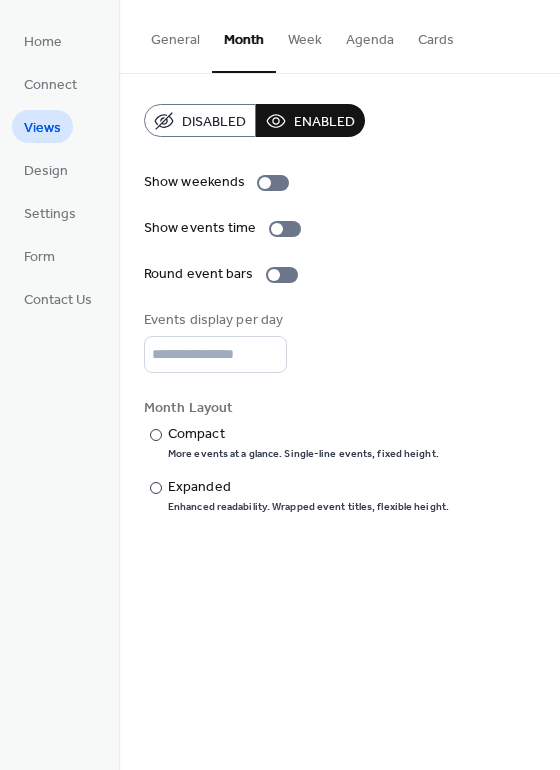 click on "Week" at bounding box center [305, 35] 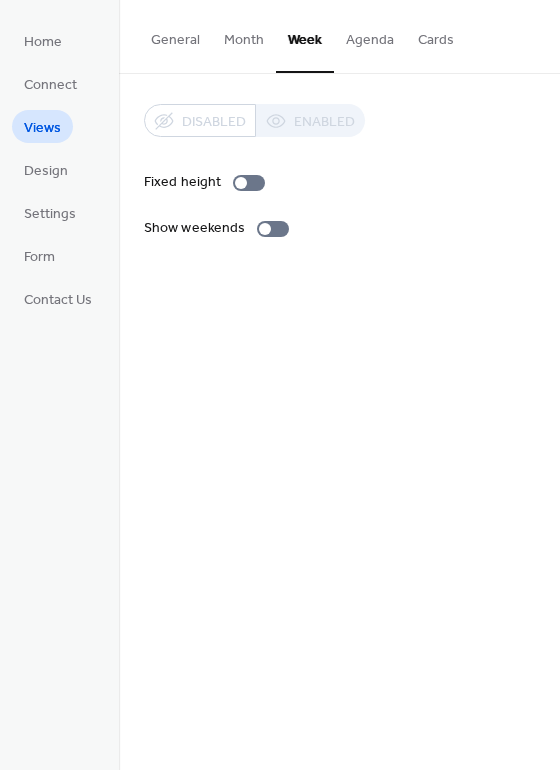 click on "Agenda" at bounding box center [370, 35] 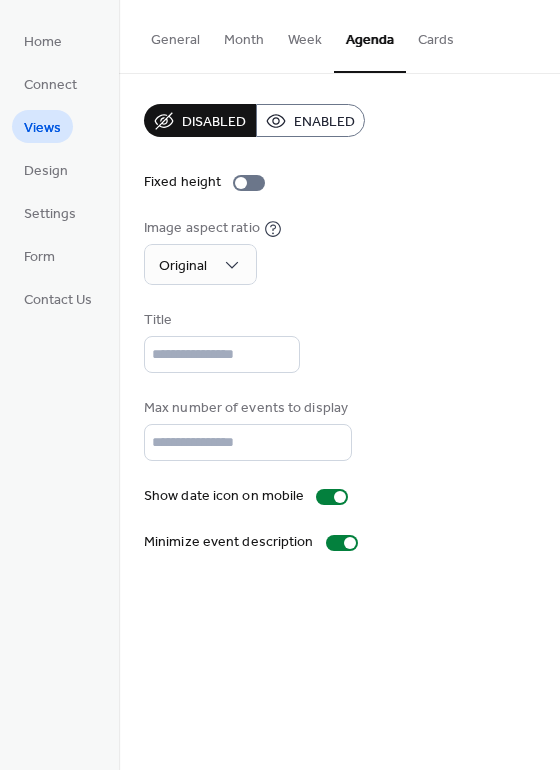 click on "Cards" at bounding box center [436, 35] 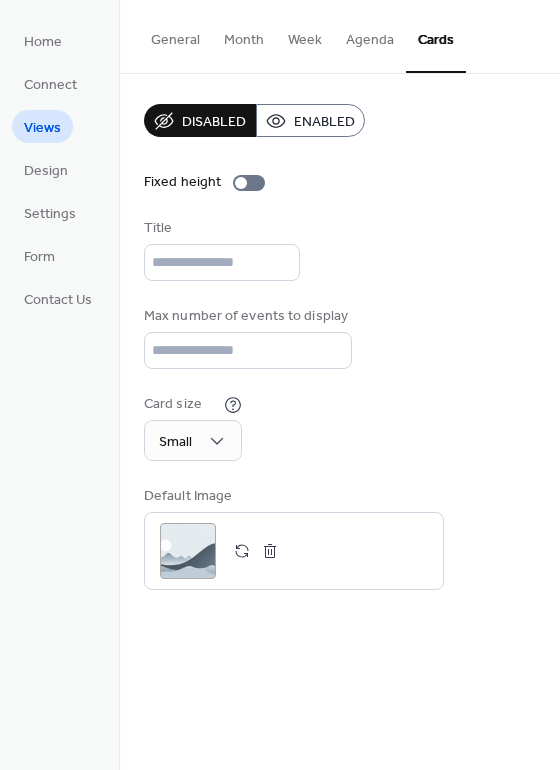 click on "Agenda" at bounding box center [370, 35] 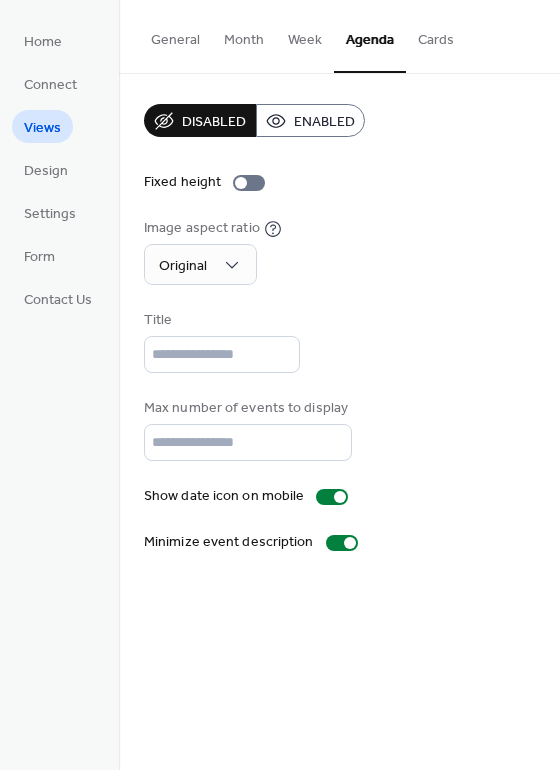 click on "Week" at bounding box center (305, 35) 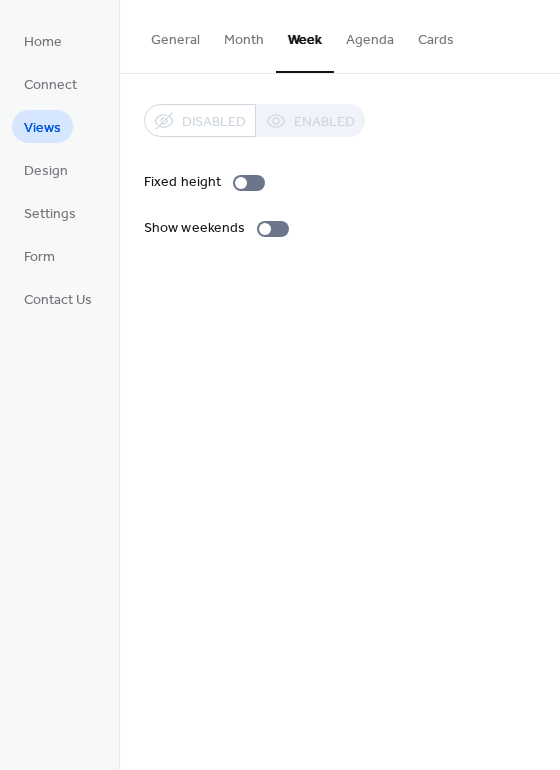 click on "Month" at bounding box center (244, 35) 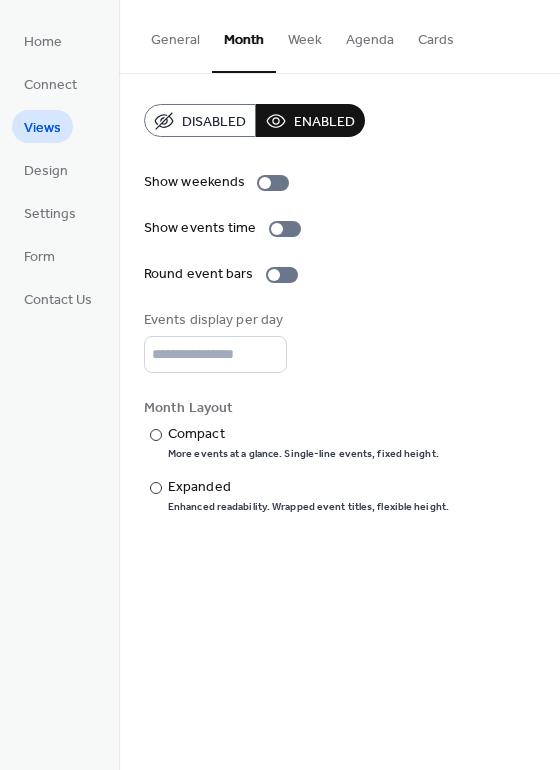 click on "General" at bounding box center (175, 35) 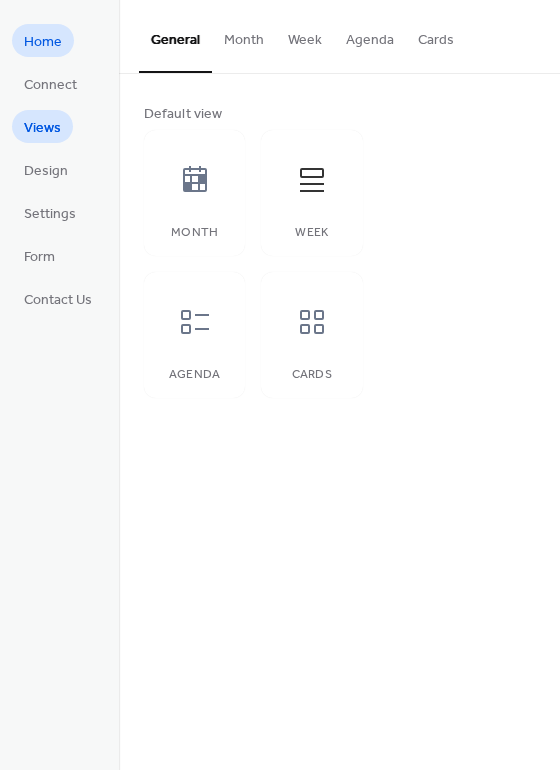 click on "Home" at bounding box center (43, 42) 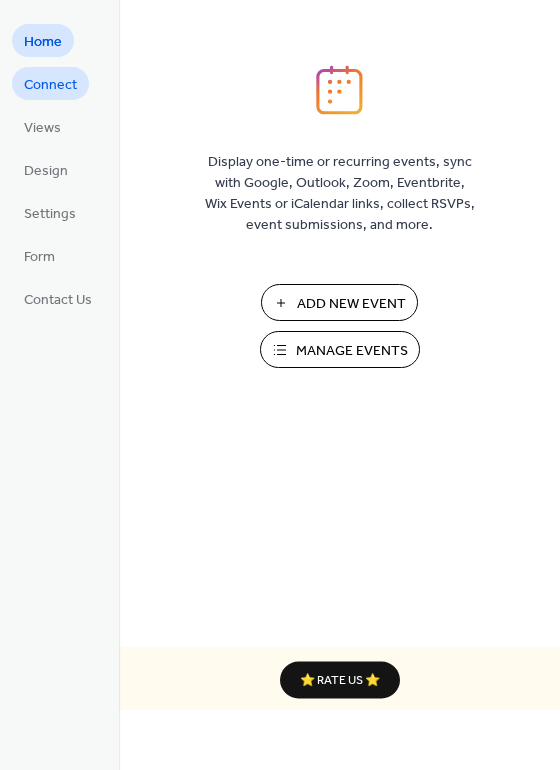 click on "Connect" at bounding box center [50, 85] 